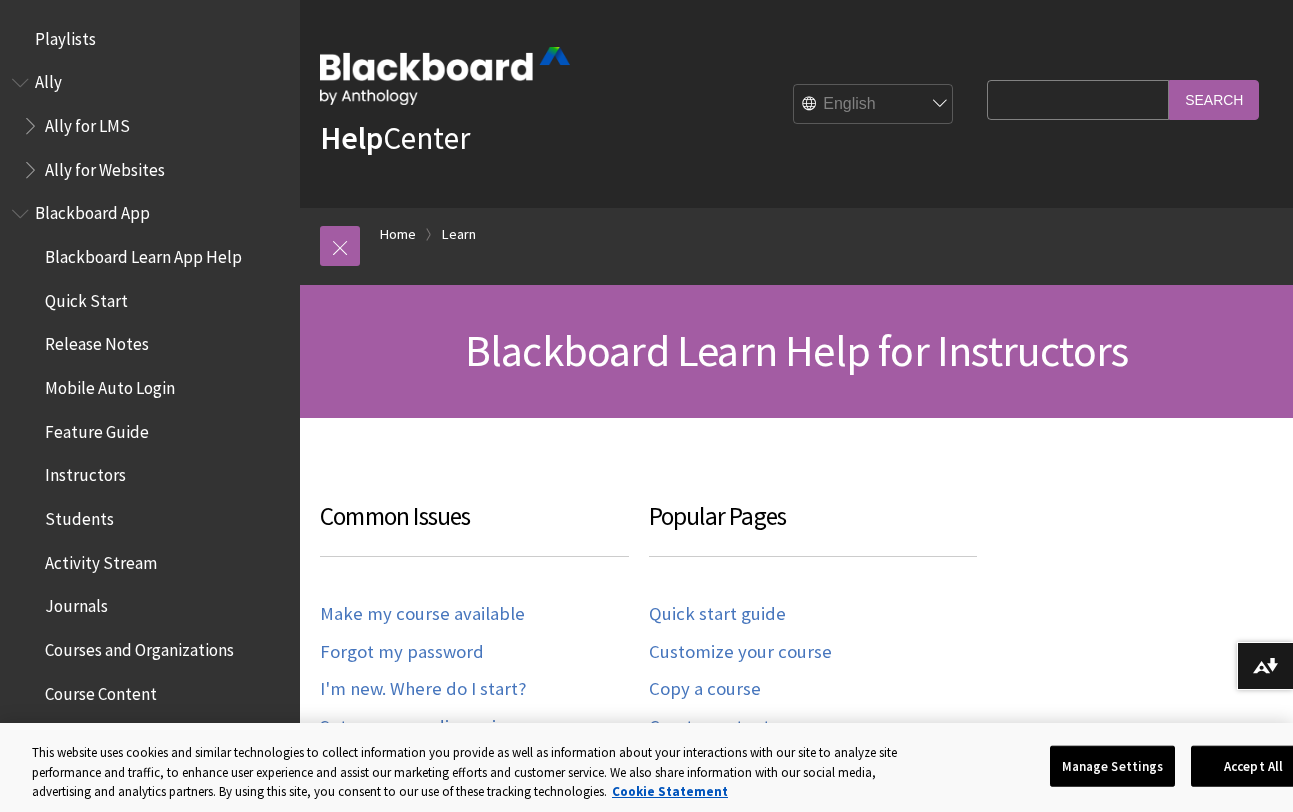 scroll, scrollTop: 0, scrollLeft: 0, axis: both 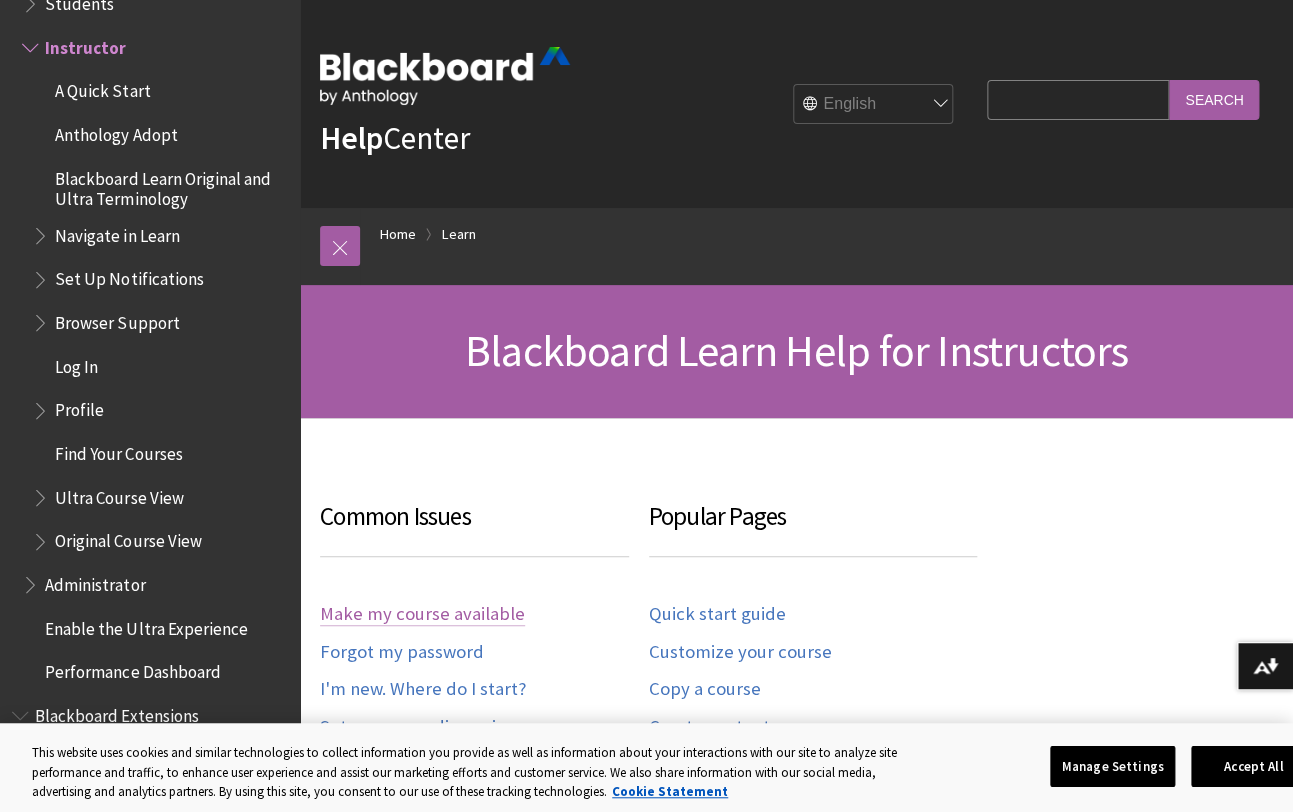 click on "Make my course available" at bounding box center (422, 614) 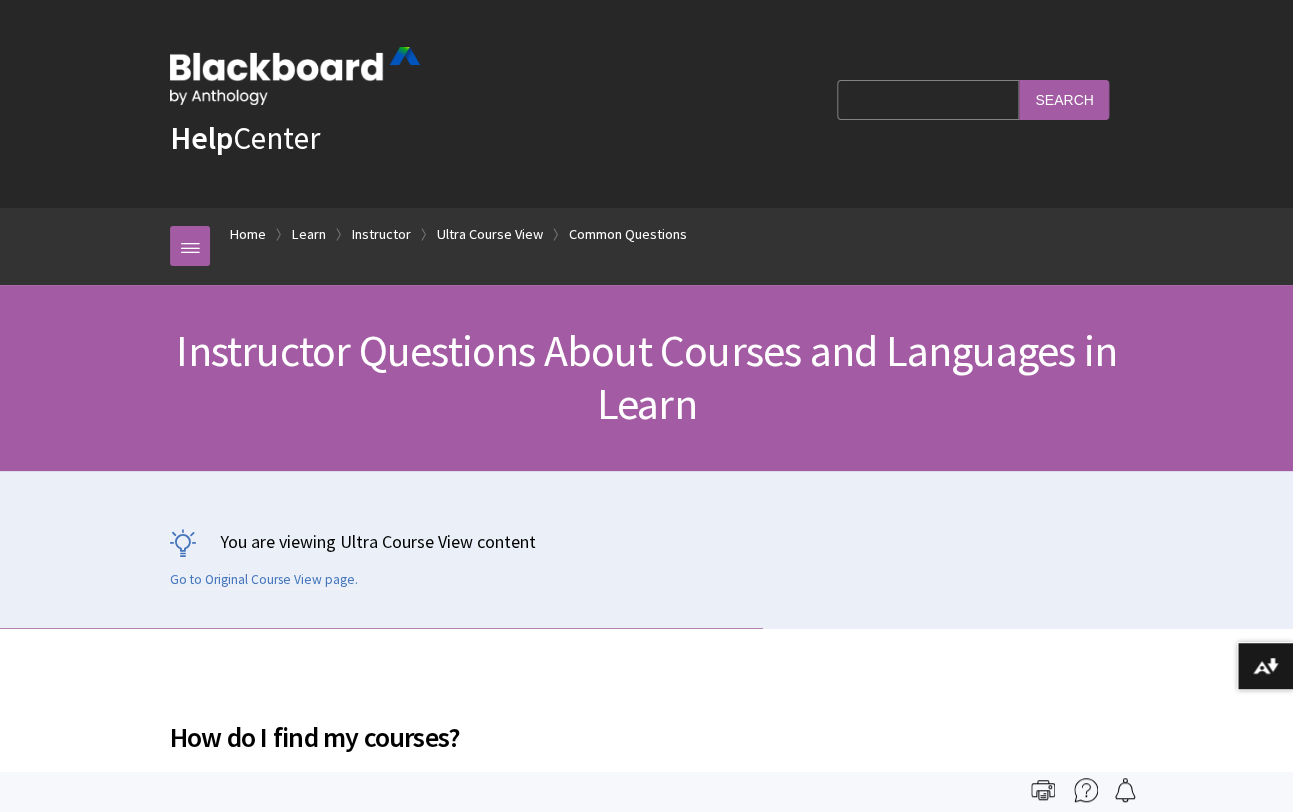 scroll, scrollTop: 384, scrollLeft: 0, axis: vertical 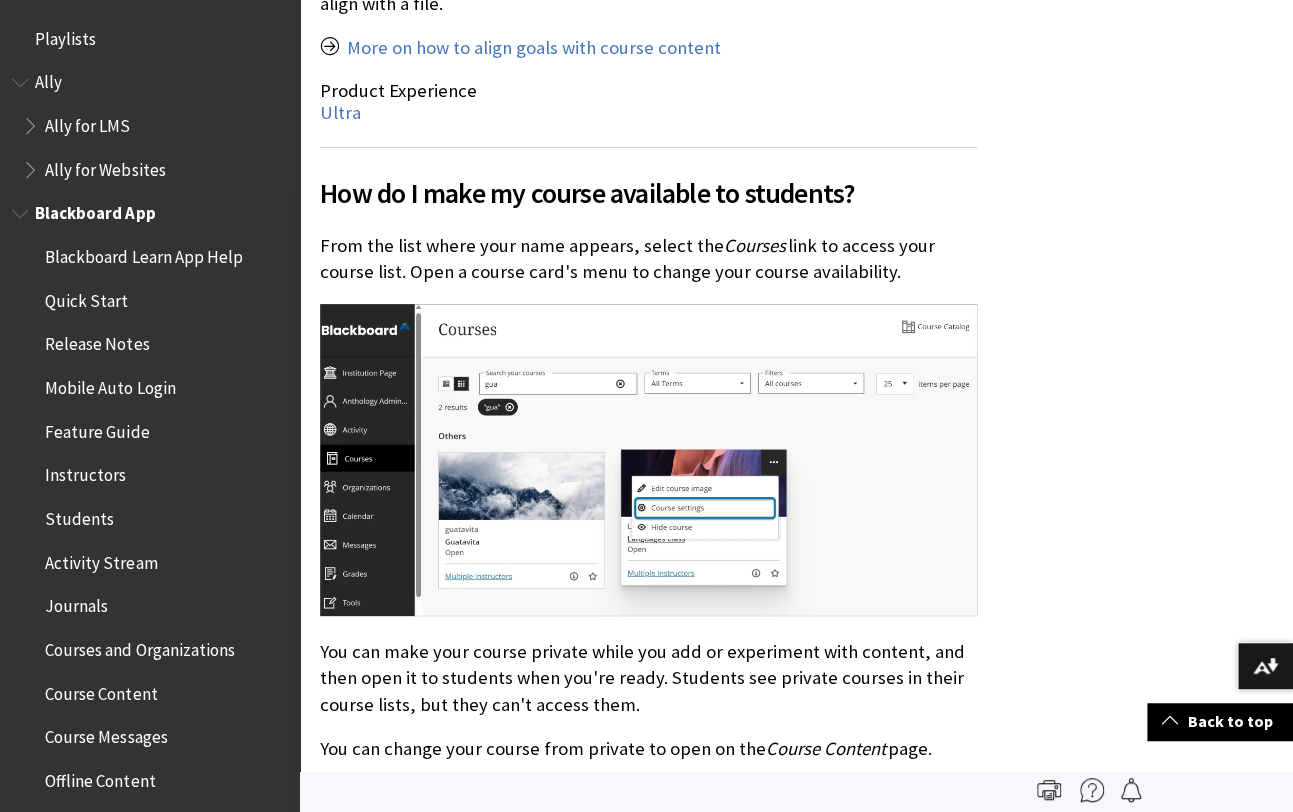 click on "Quick Start" at bounding box center [86, 297] 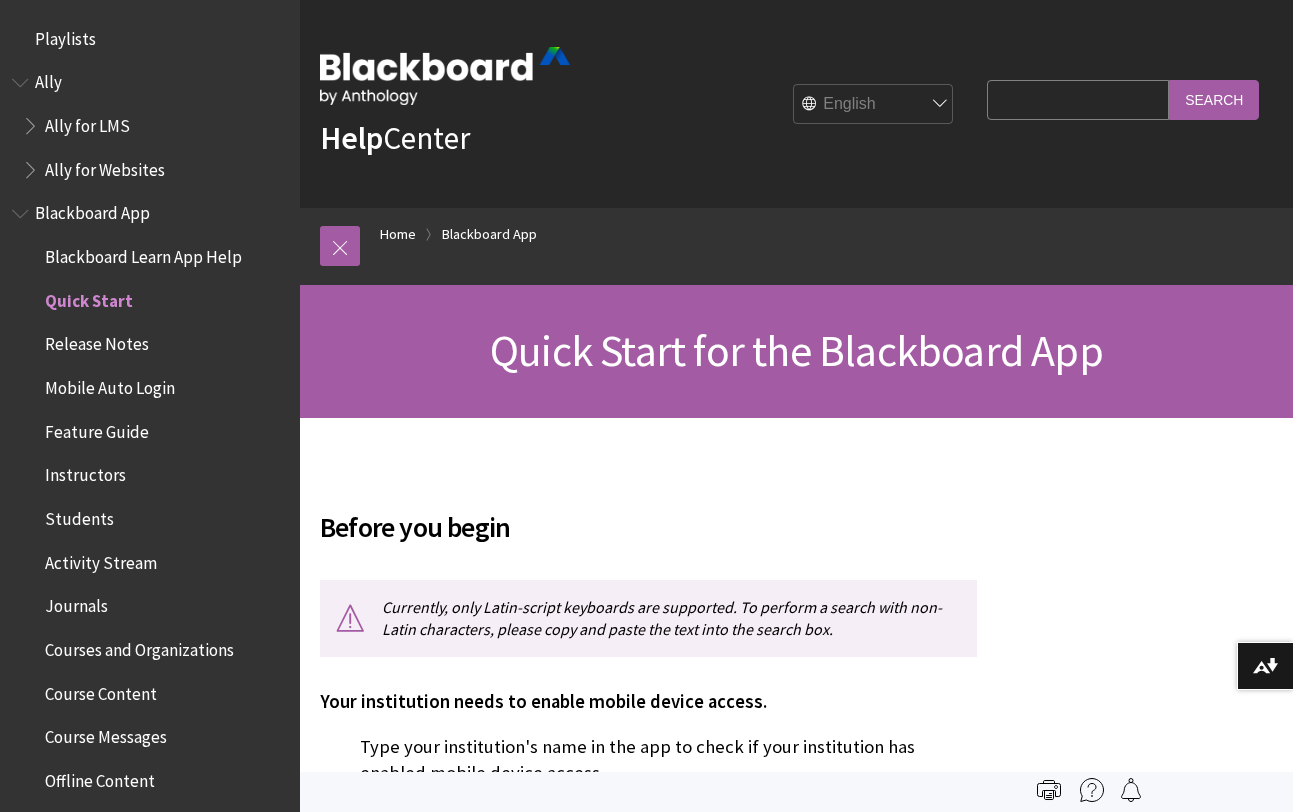 scroll, scrollTop: 0, scrollLeft: 0, axis: both 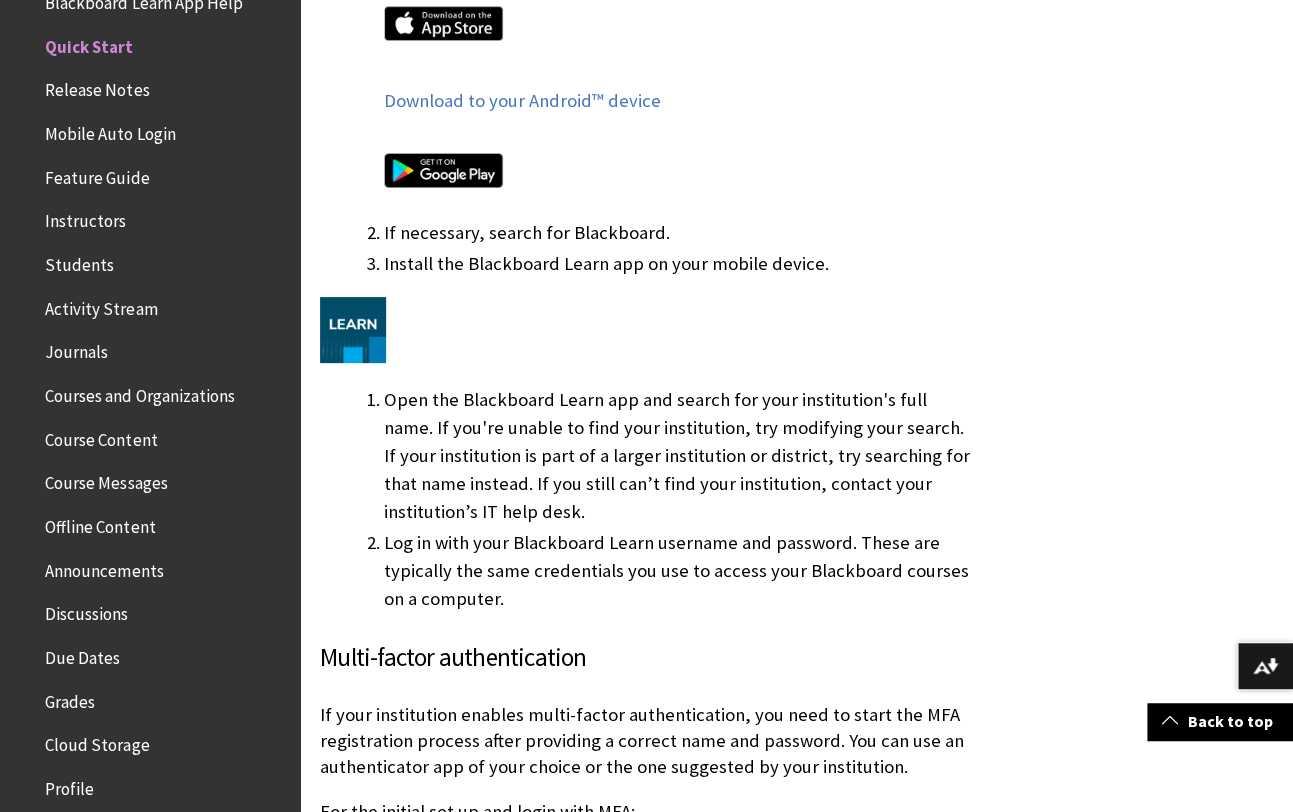 click on "Instructors" at bounding box center (85, 218) 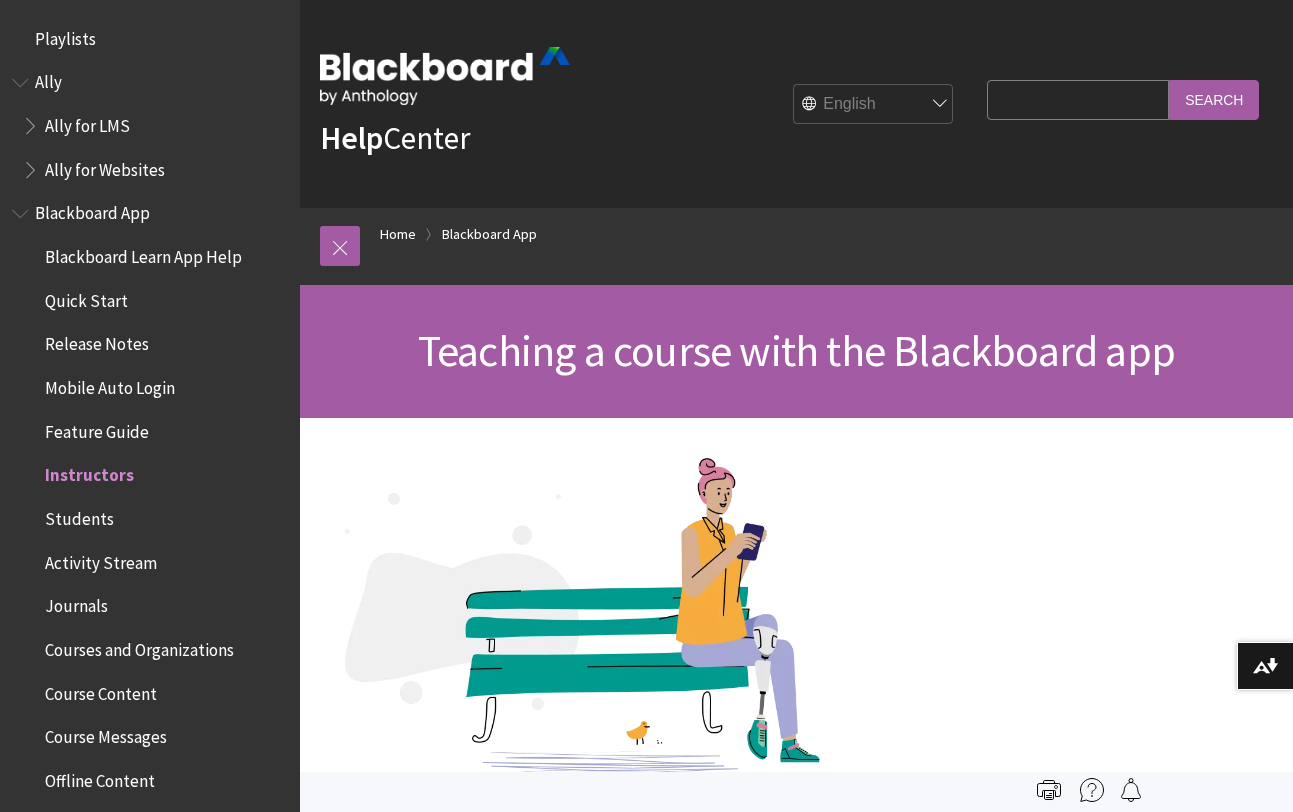 scroll, scrollTop: 0, scrollLeft: 0, axis: both 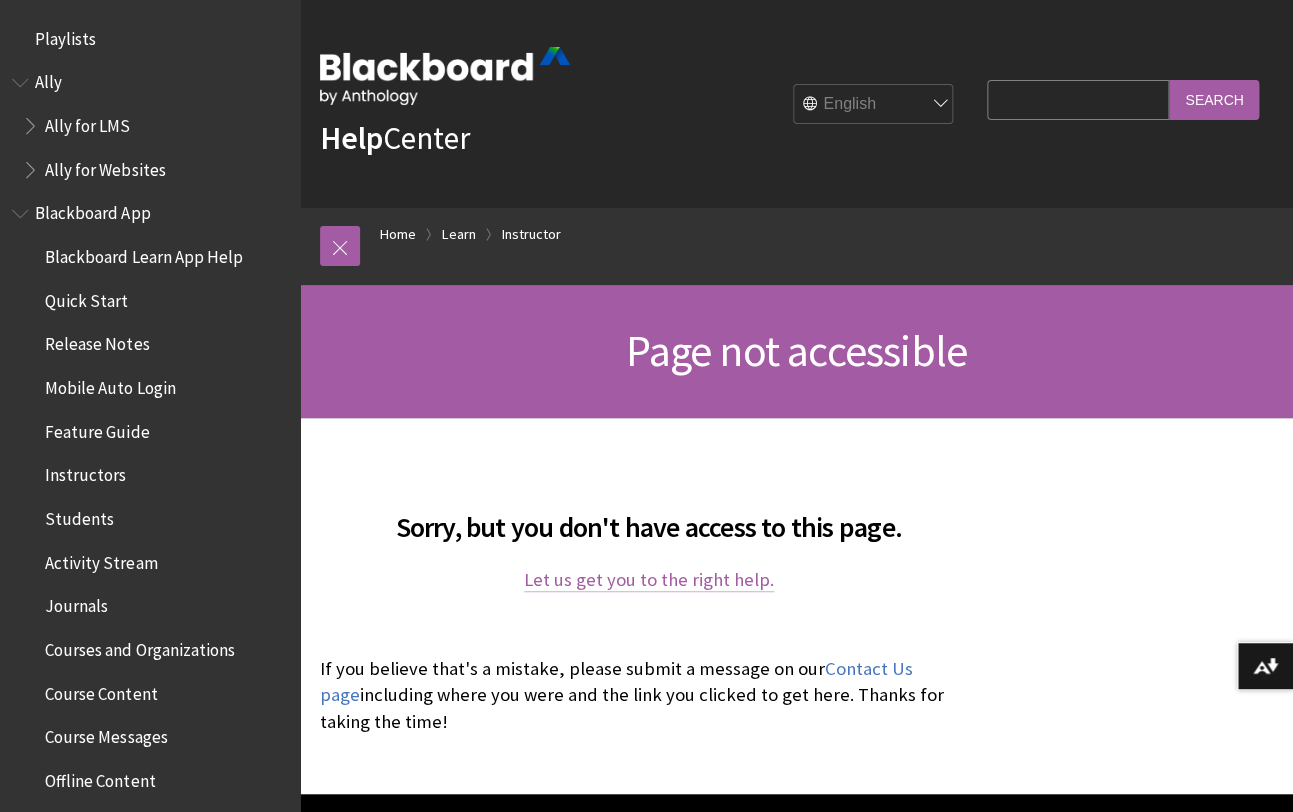 click on "Let us get you to the right help." at bounding box center (649, 580) 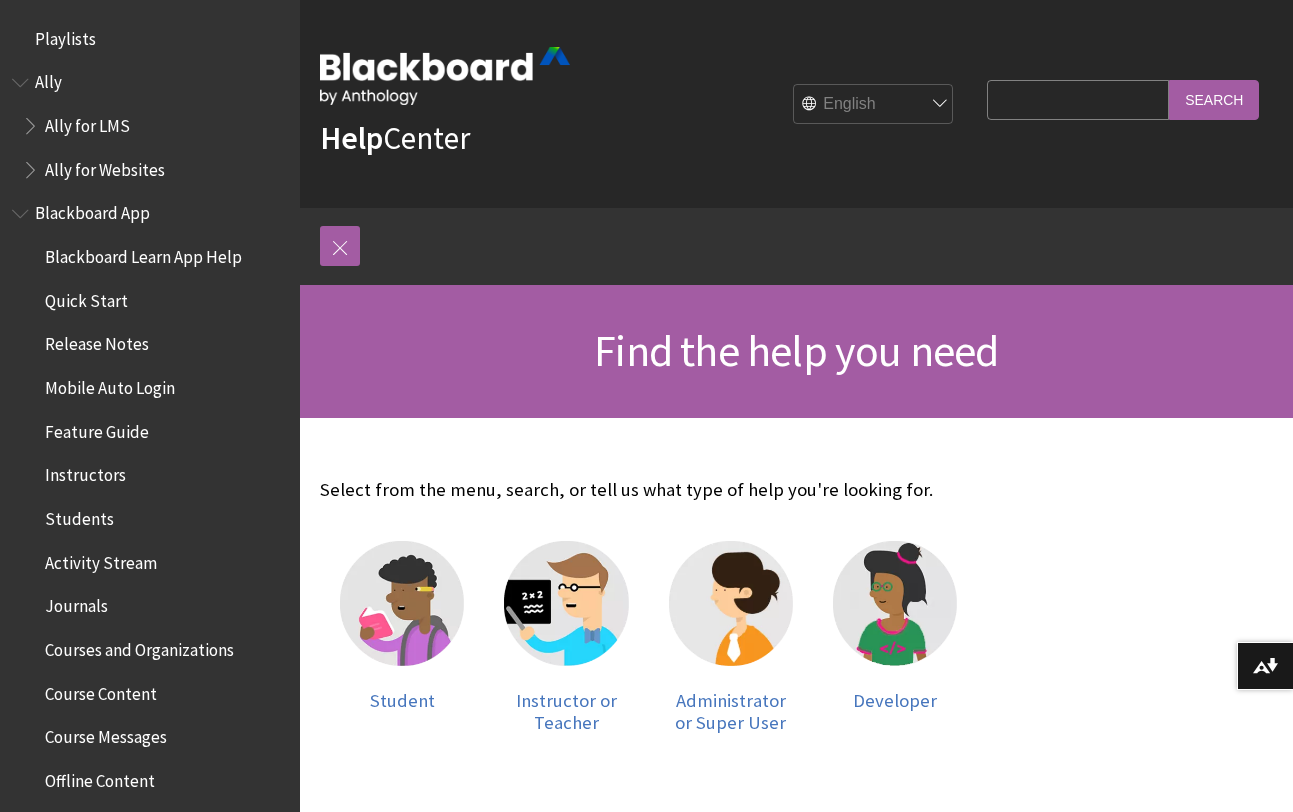 scroll, scrollTop: 0, scrollLeft: 0, axis: both 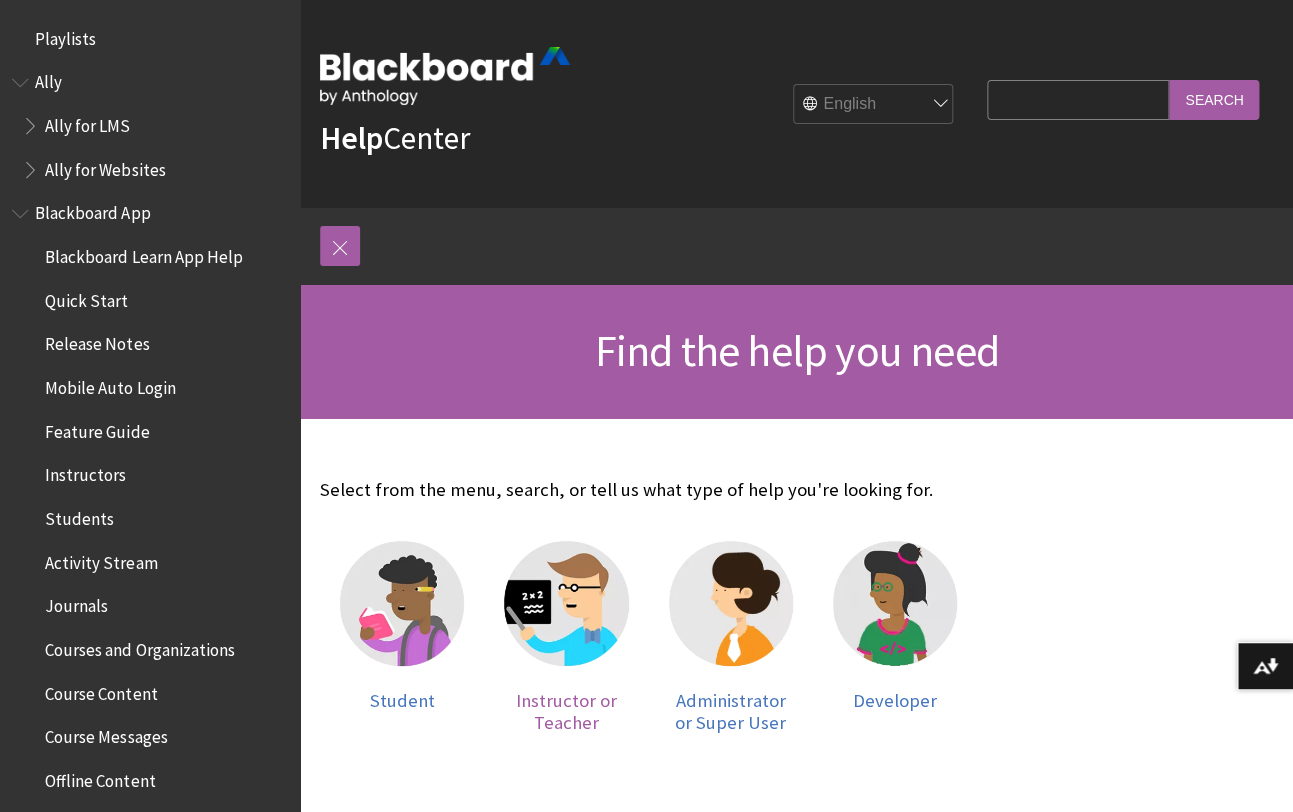 click at bounding box center (566, 603) 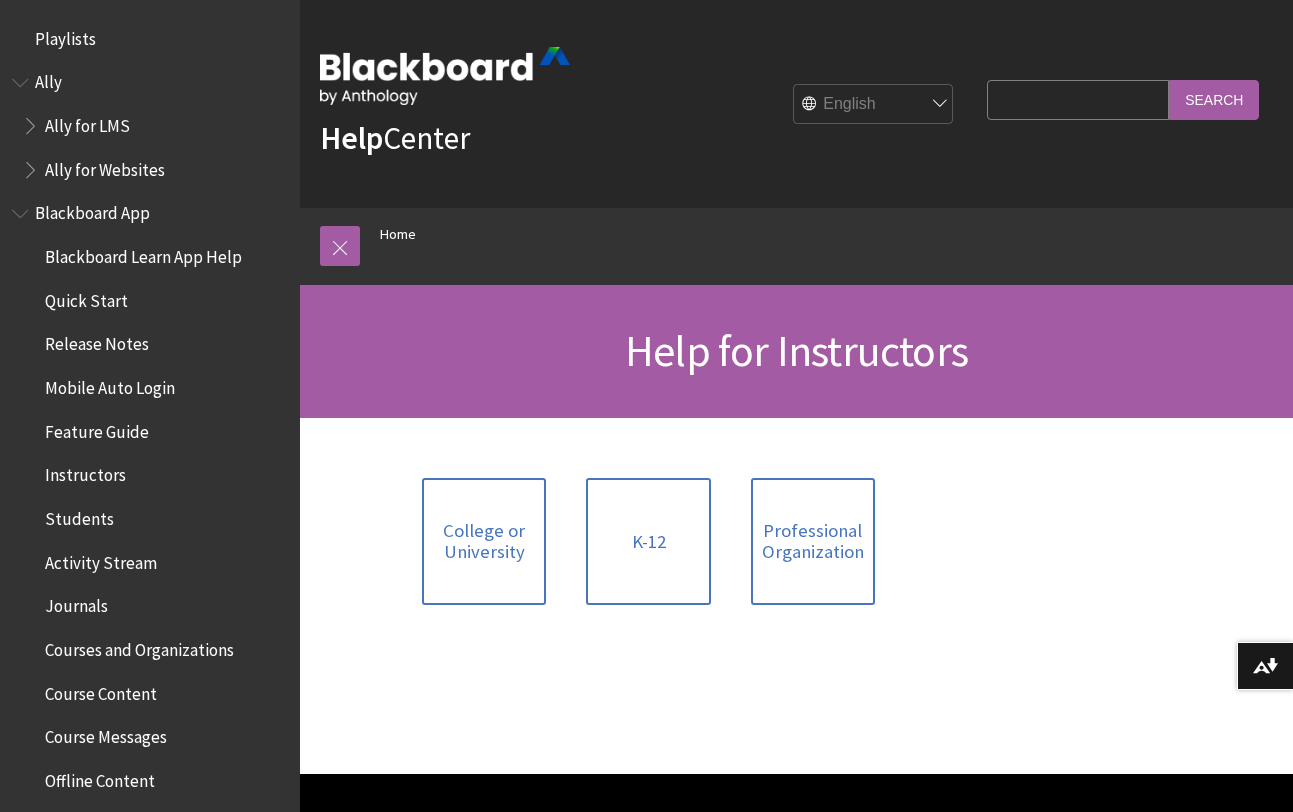 scroll, scrollTop: 300, scrollLeft: 0, axis: vertical 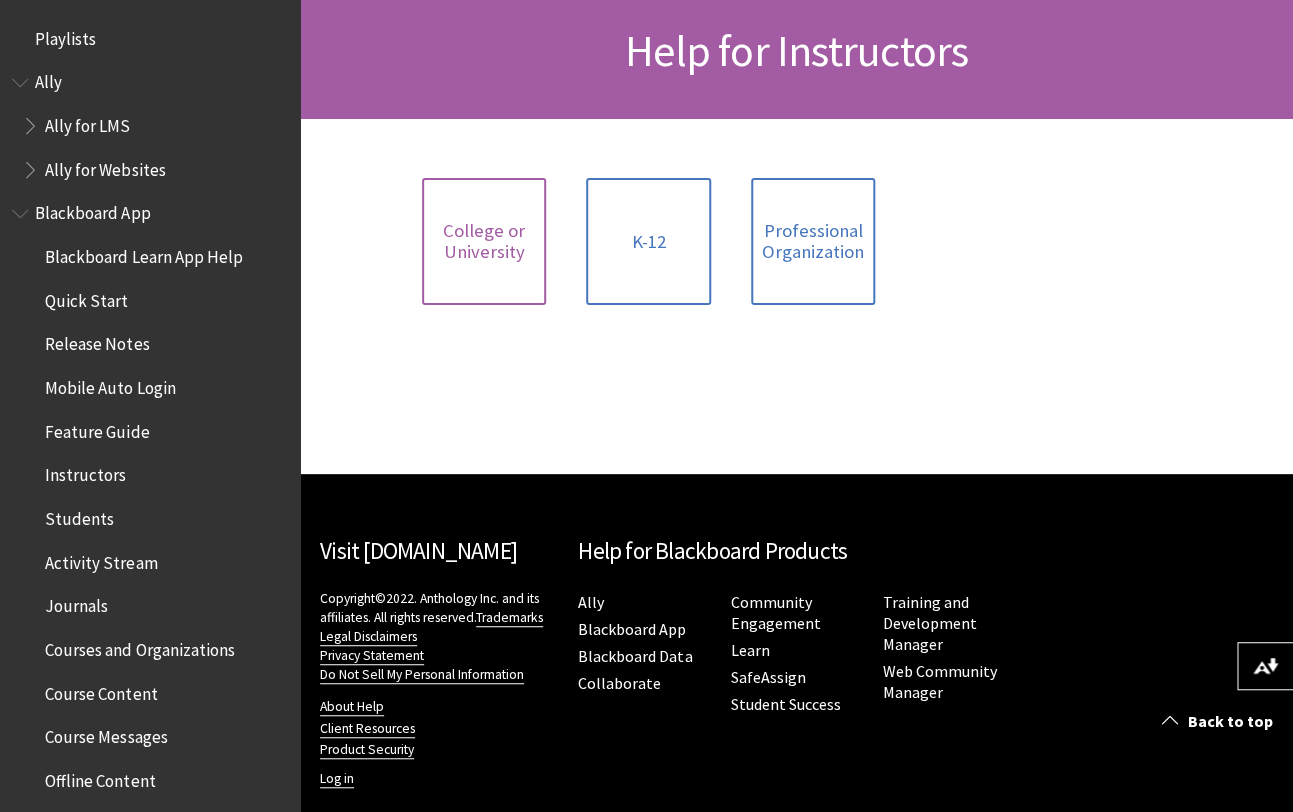 click on "College or University" at bounding box center (484, 241) 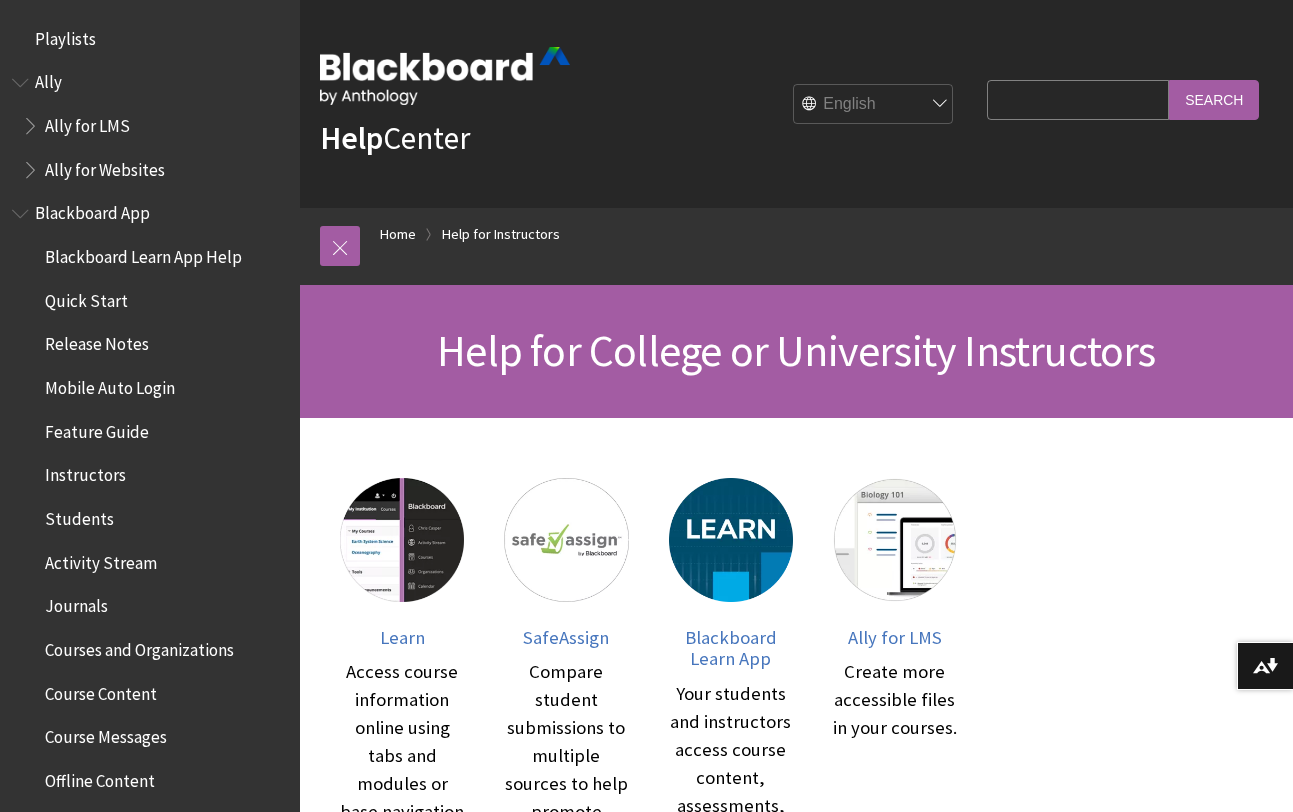 scroll, scrollTop: 0, scrollLeft: 0, axis: both 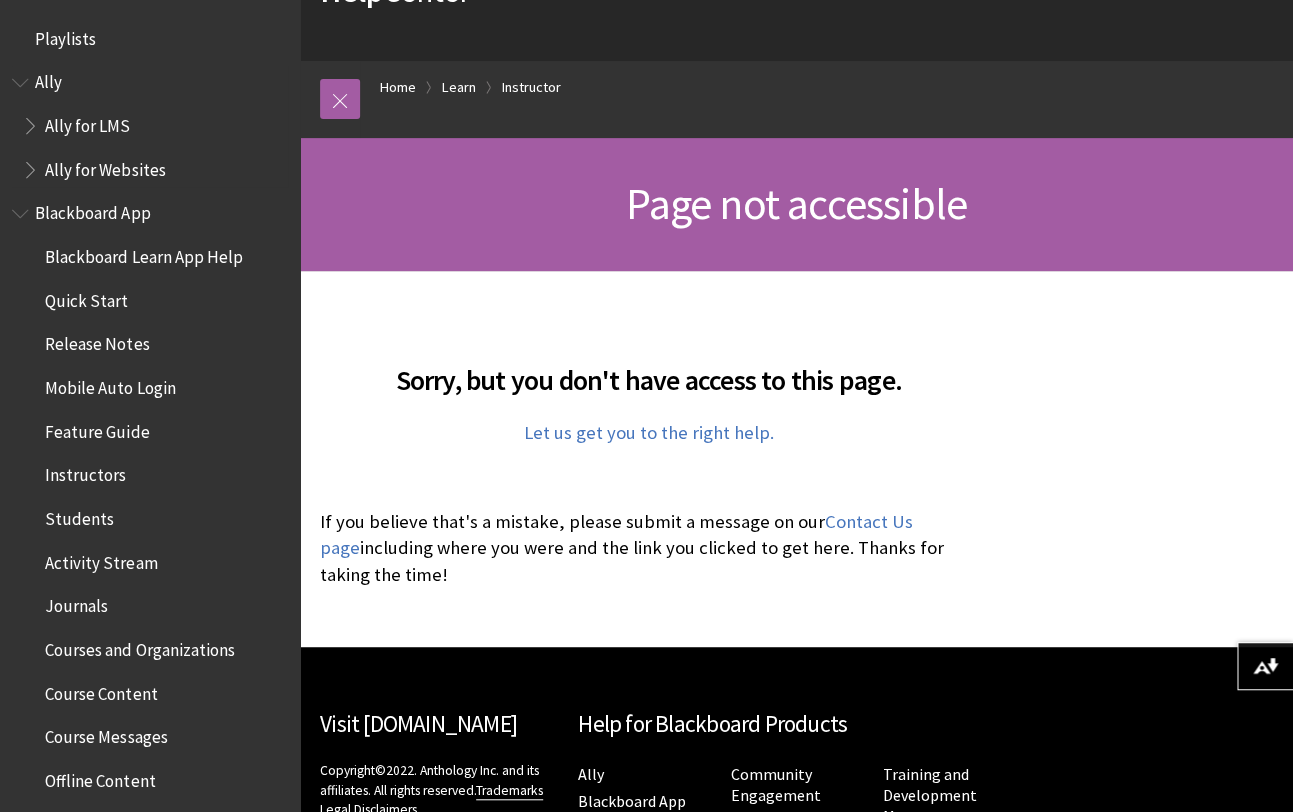 click on "Ally for LMS" at bounding box center [87, 122] 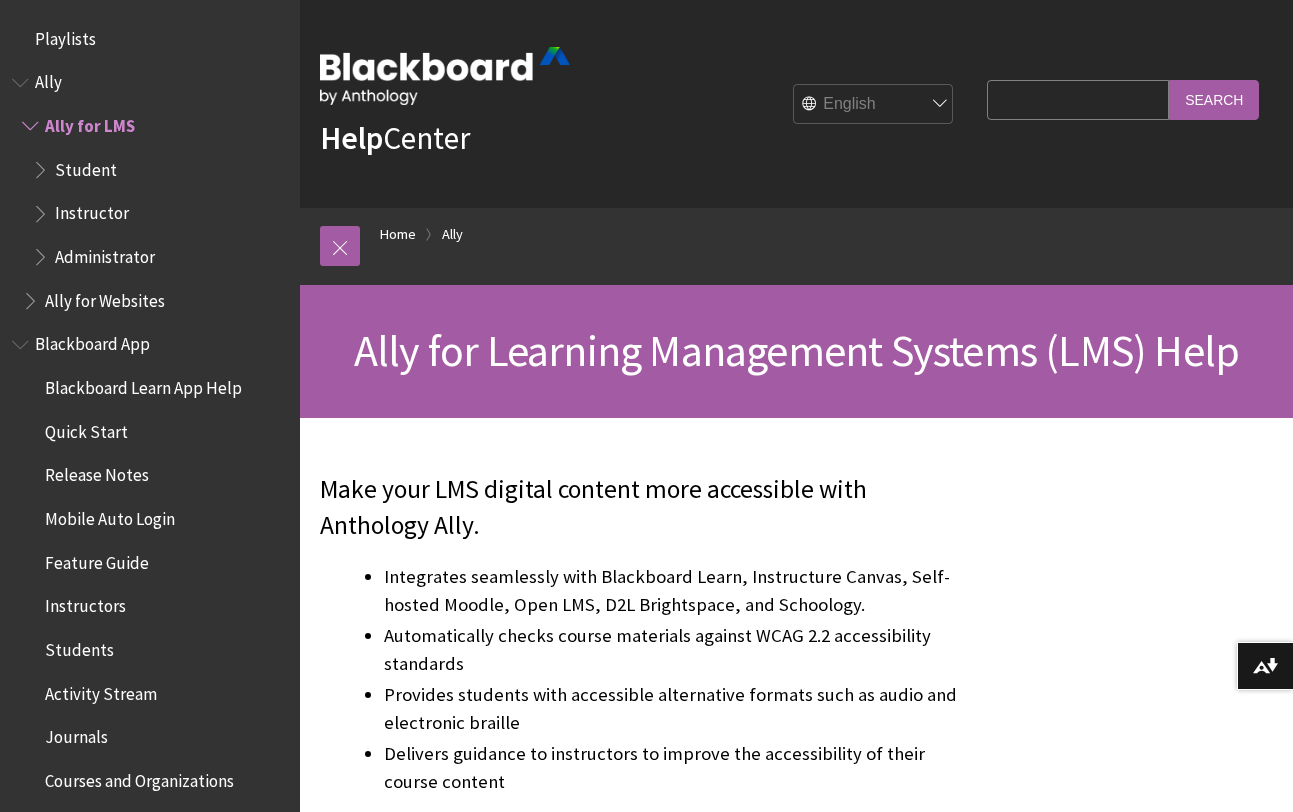 scroll, scrollTop: 0, scrollLeft: 0, axis: both 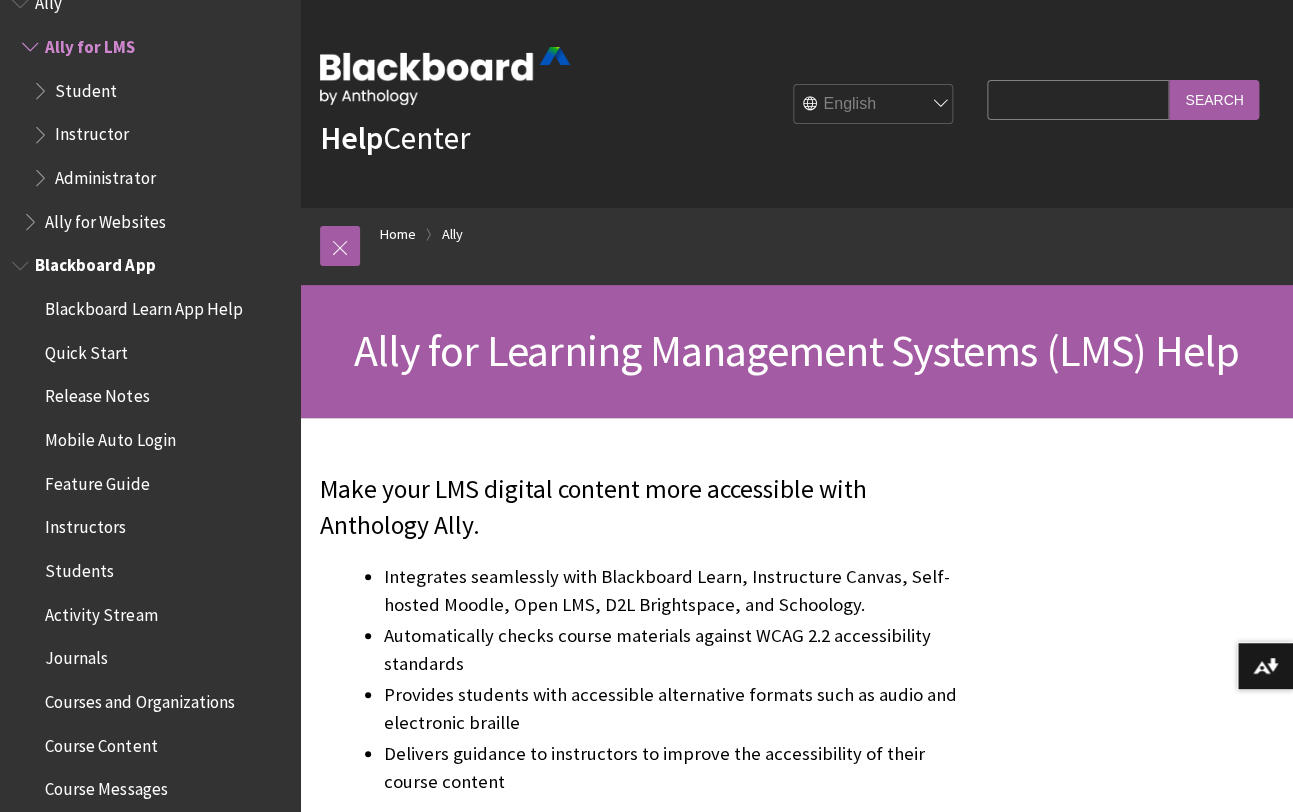 click on "Blackboard App" at bounding box center (95, 262) 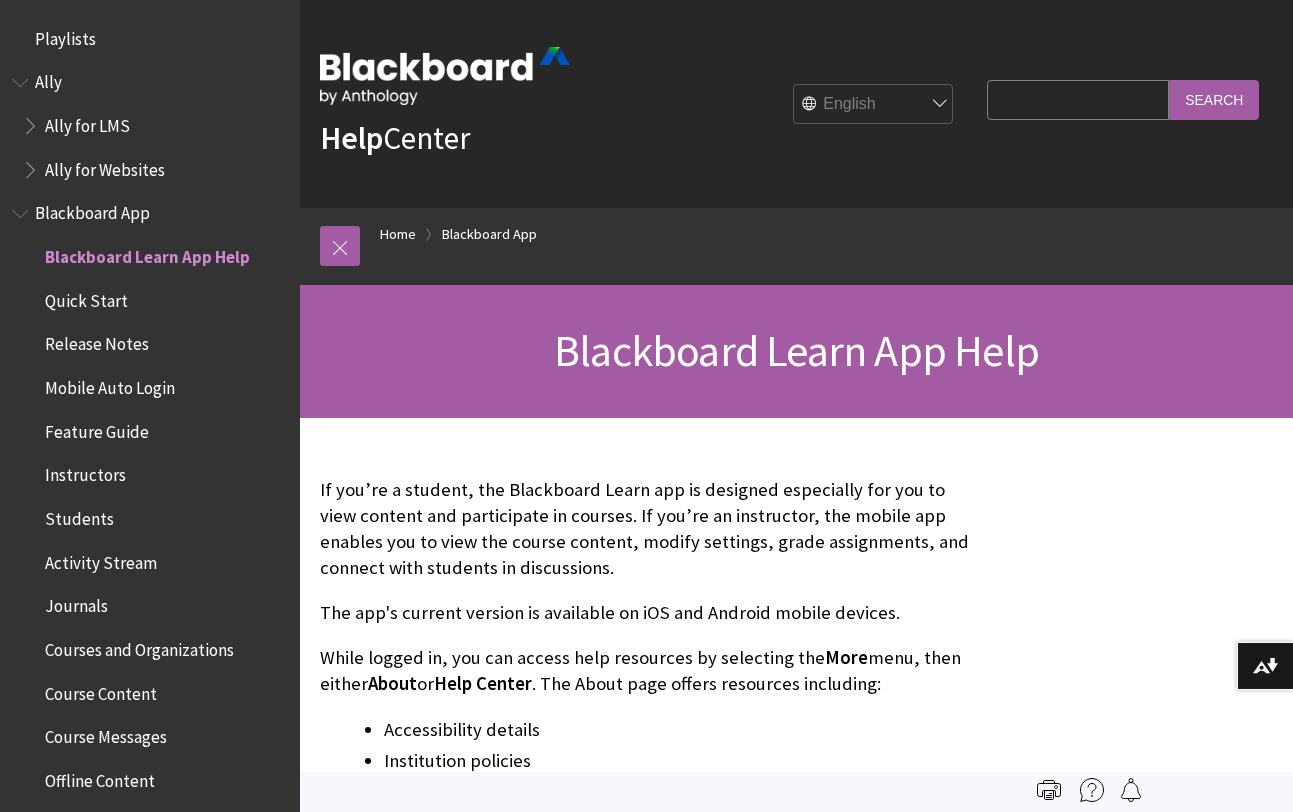 scroll, scrollTop: 0, scrollLeft: 0, axis: both 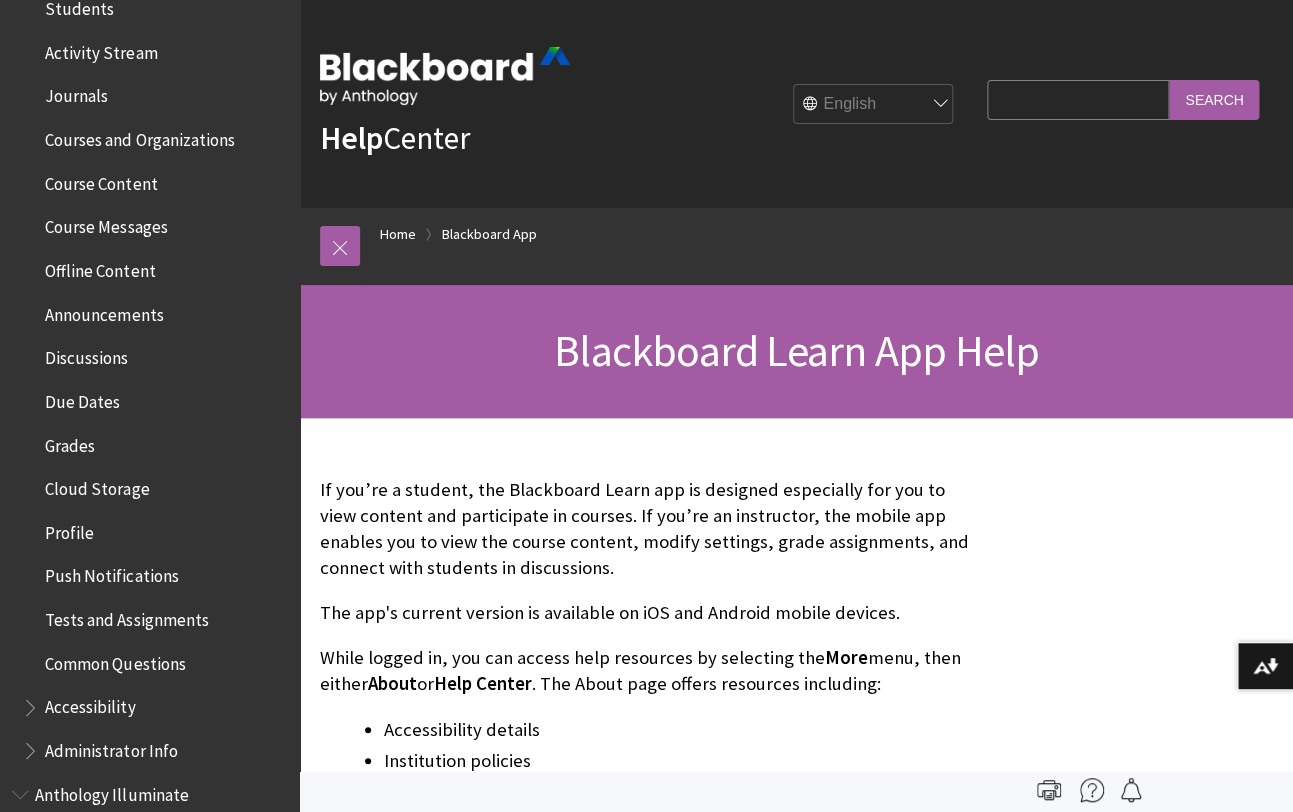 click on "Course Content" at bounding box center [101, 180] 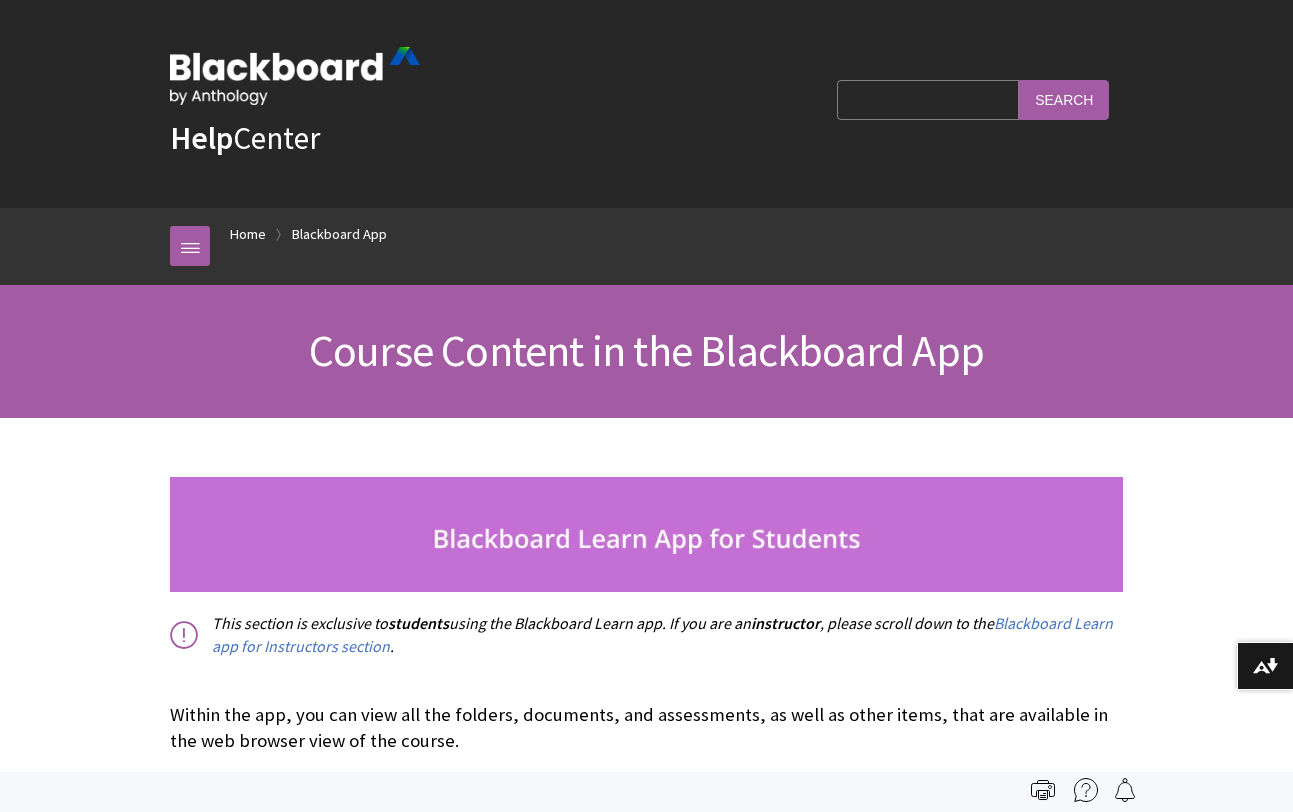 scroll, scrollTop: 0, scrollLeft: 0, axis: both 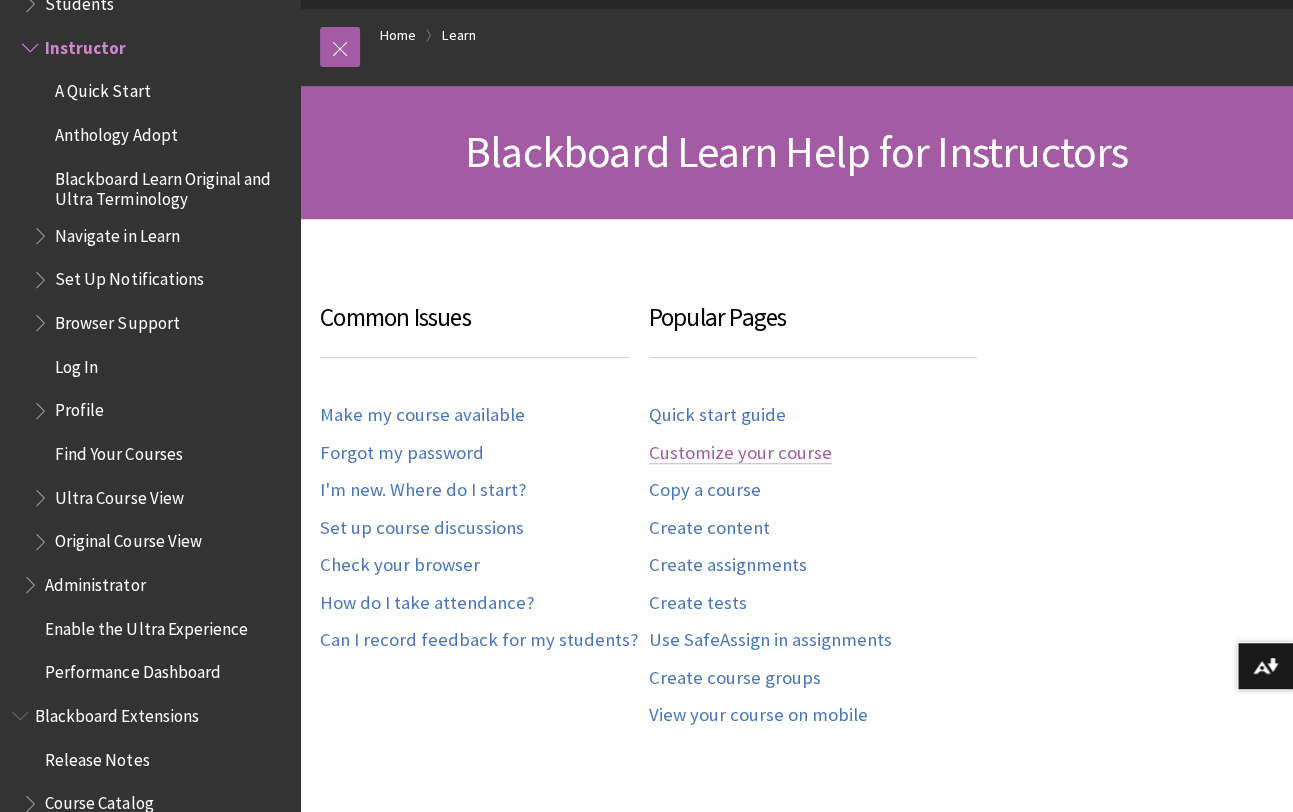 click on "Customize your course" at bounding box center [740, 453] 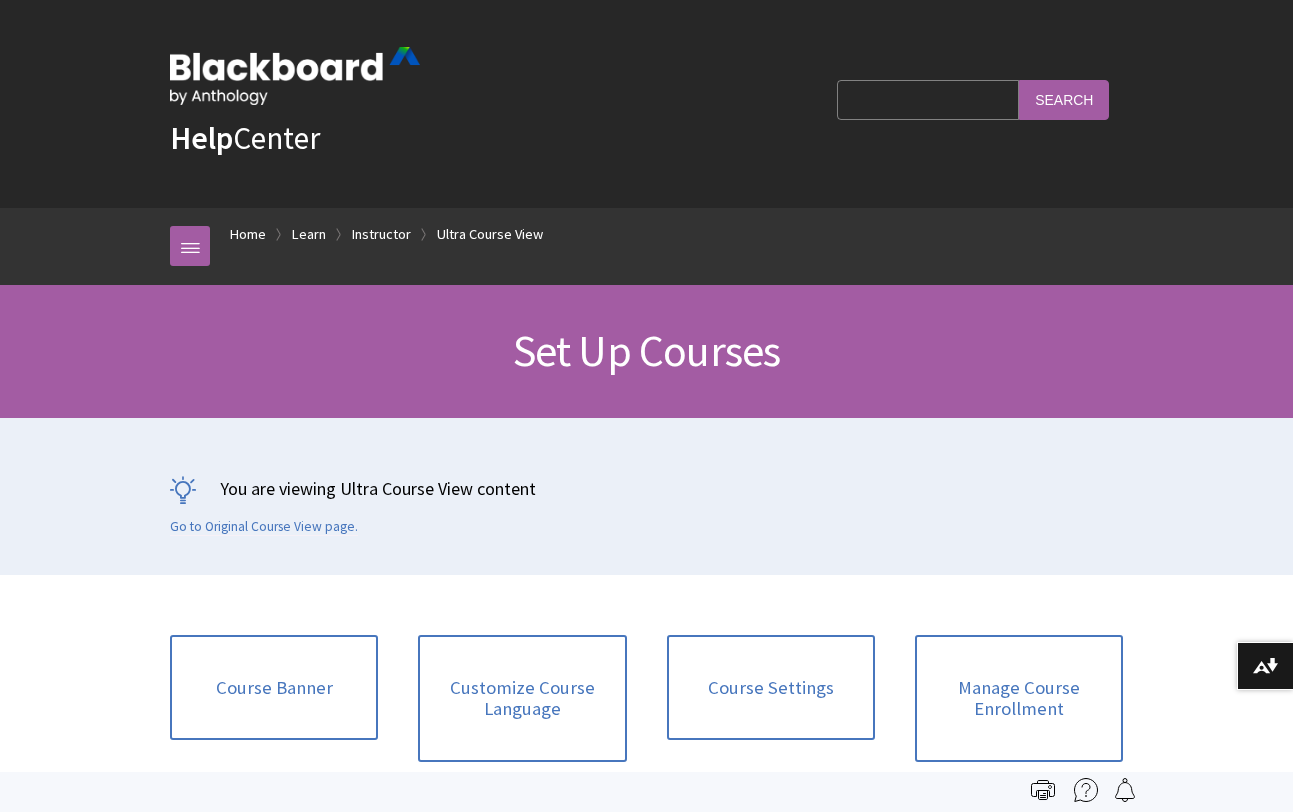 scroll, scrollTop: 0, scrollLeft: 0, axis: both 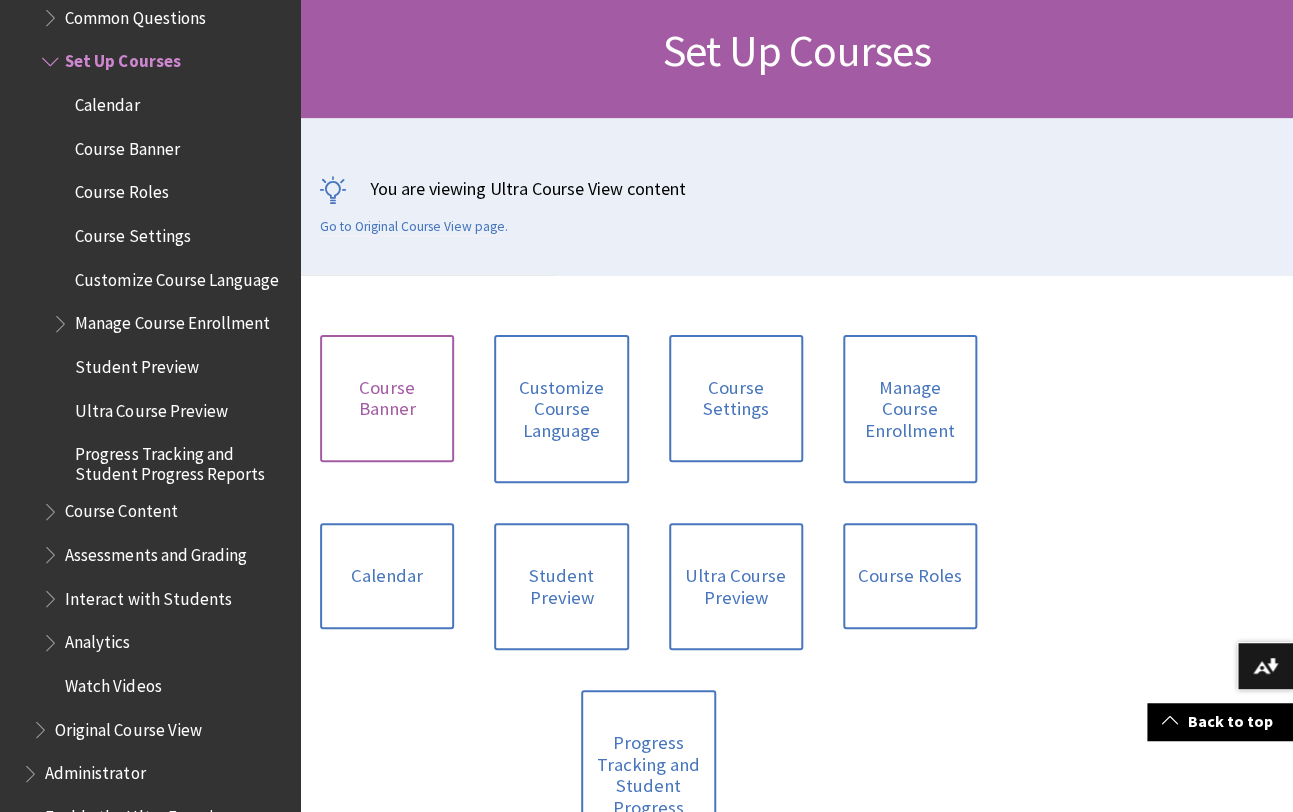 click on "Course Banner" at bounding box center (387, 398) 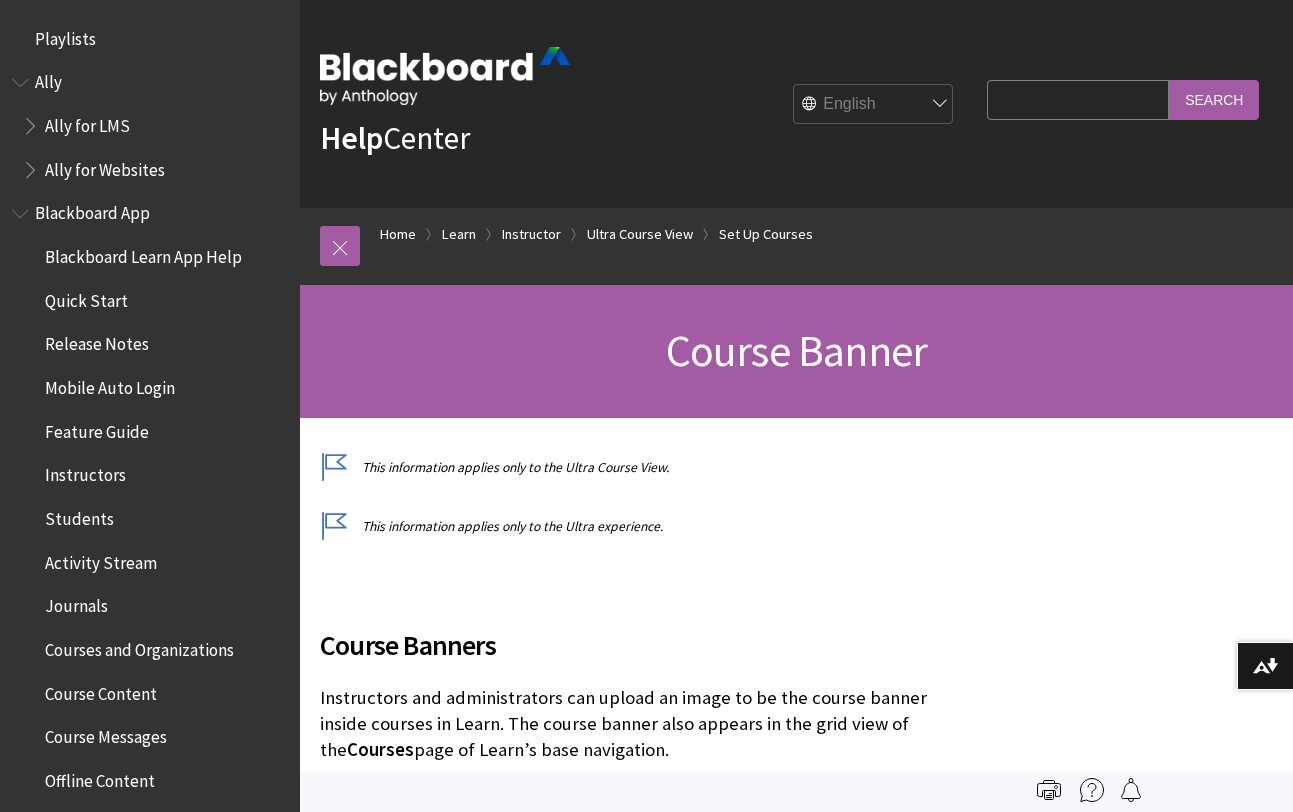 scroll, scrollTop: 0, scrollLeft: 0, axis: both 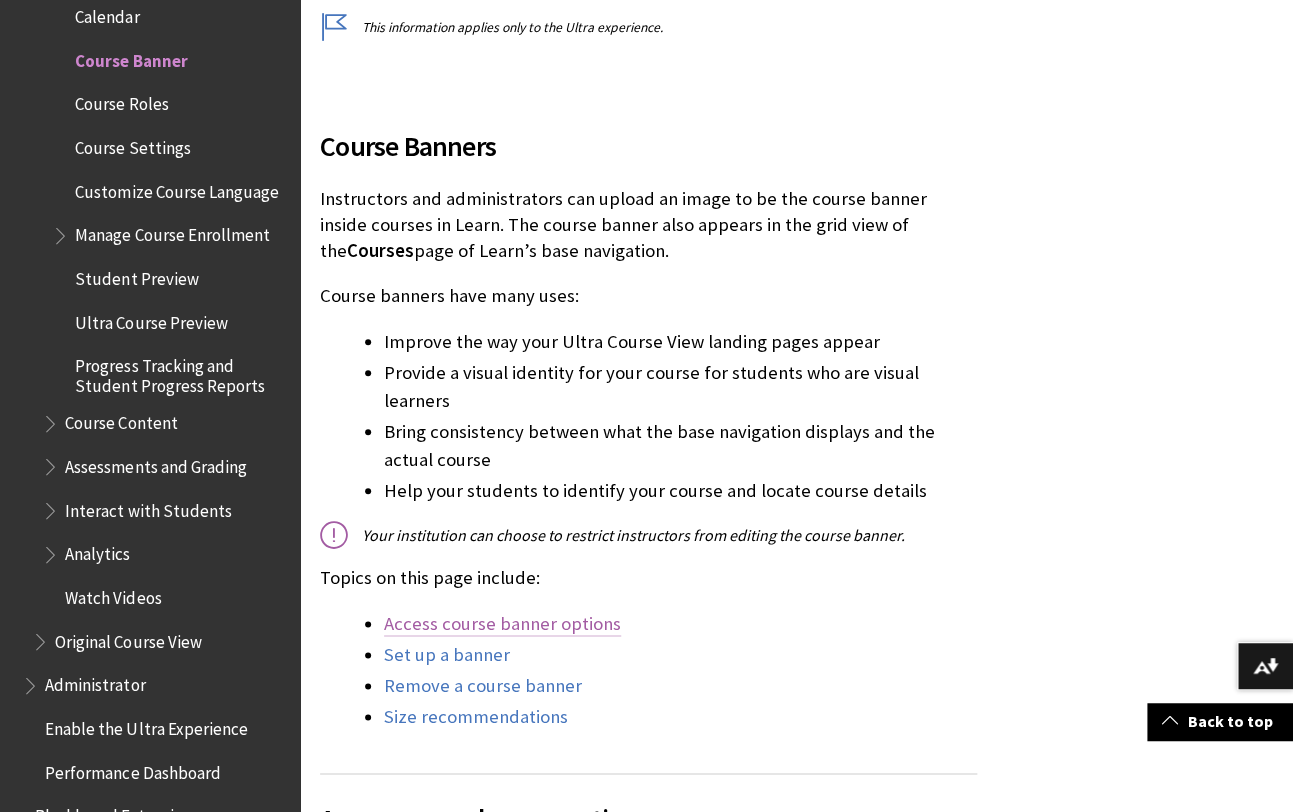click on "Access course banner options" at bounding box center [502, 624] 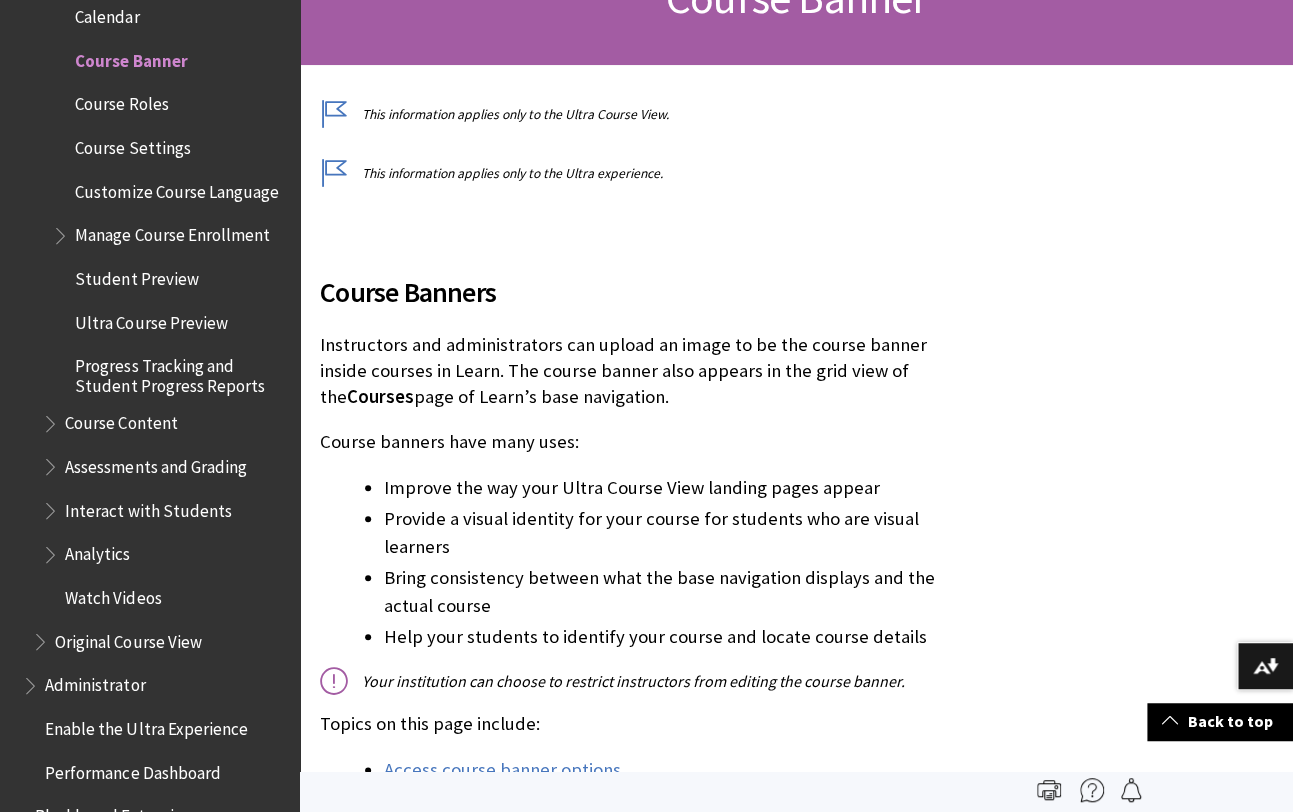 scroll, scrollTop: 43, scrollLeft: 0, axis: vertical 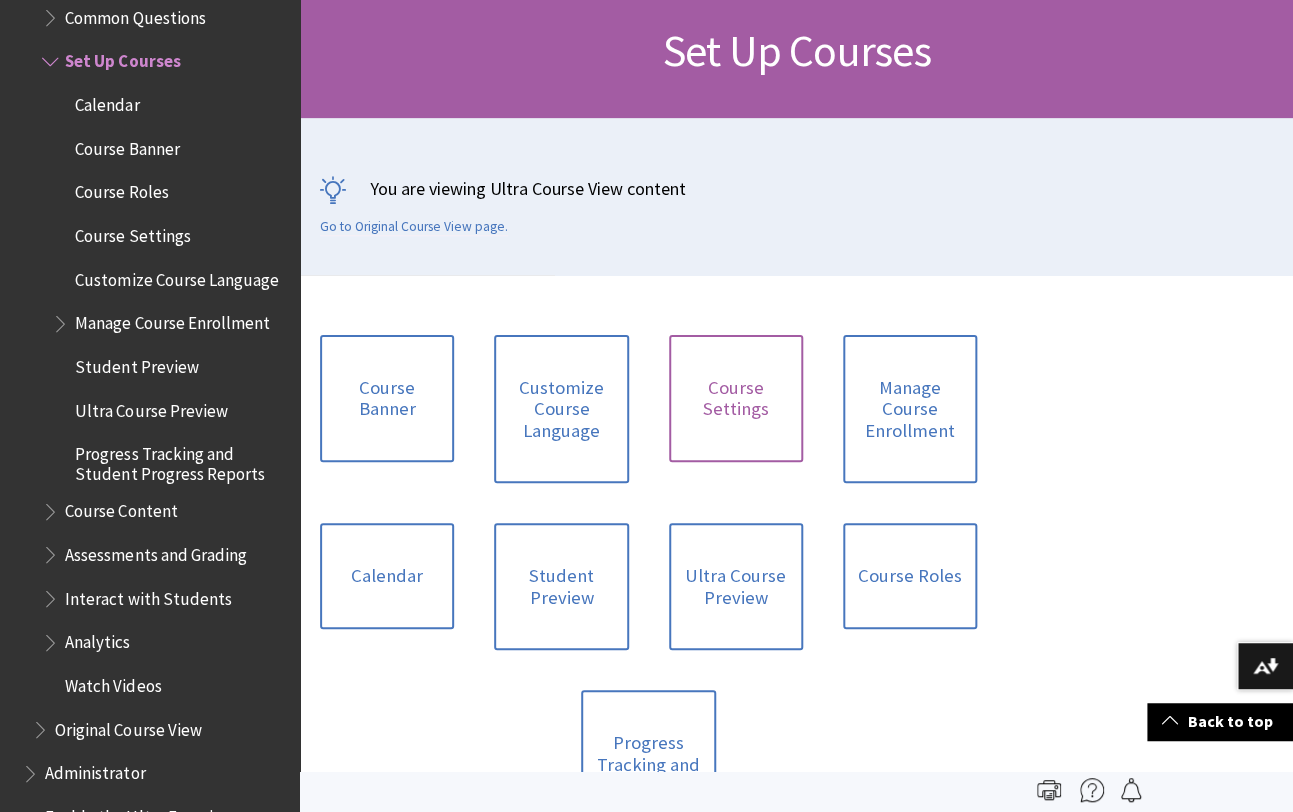 click on "Course Settings" at bounding box center (736, 398) 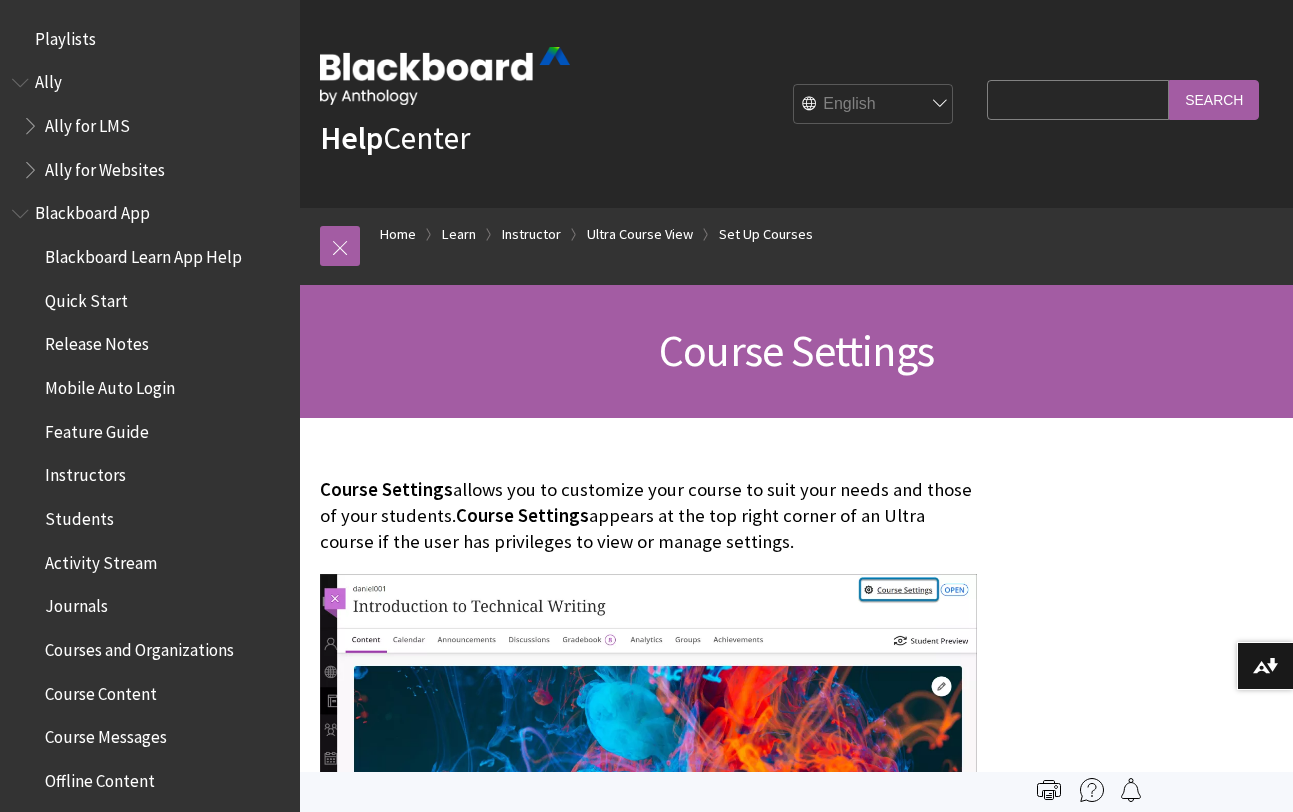 scroll, scrollTop: 0, scrollLeft: 0, axis: both 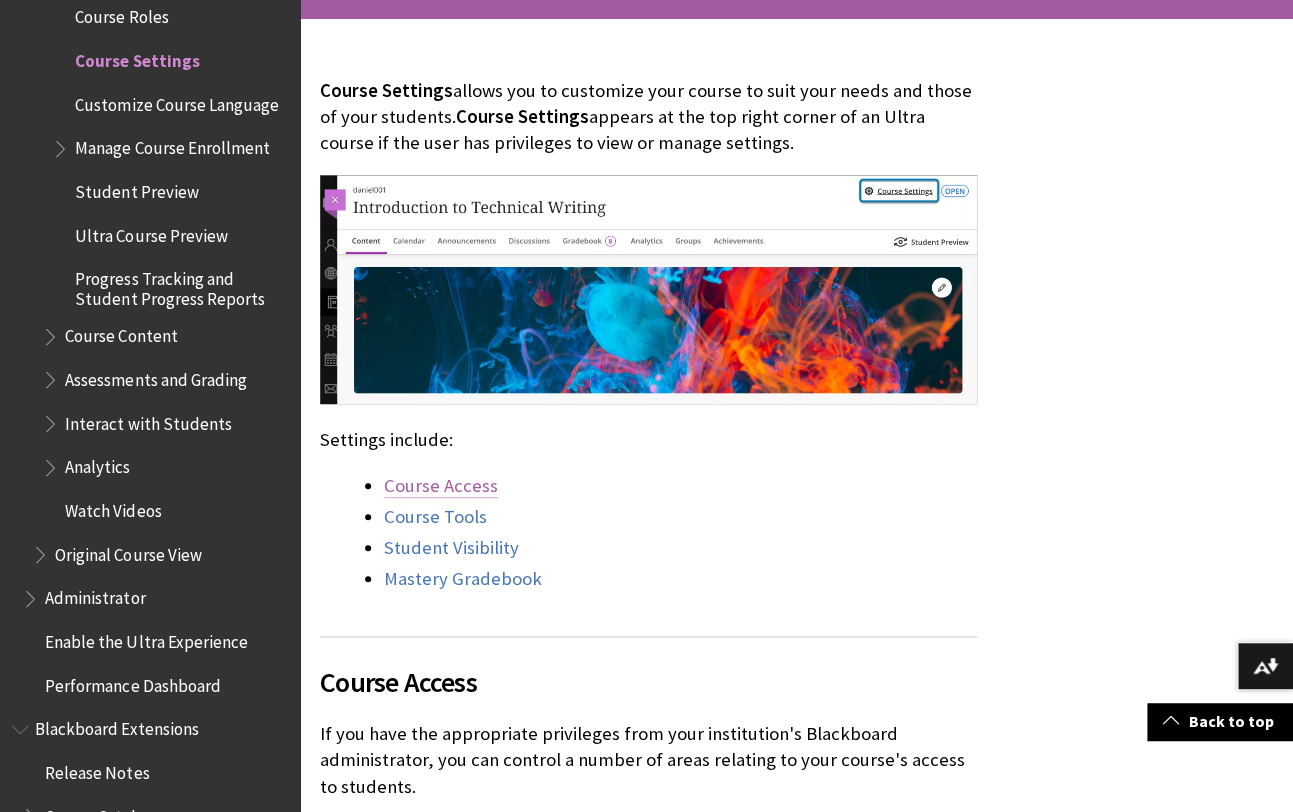 click on "Course Access" at bounding box center [441, 486] 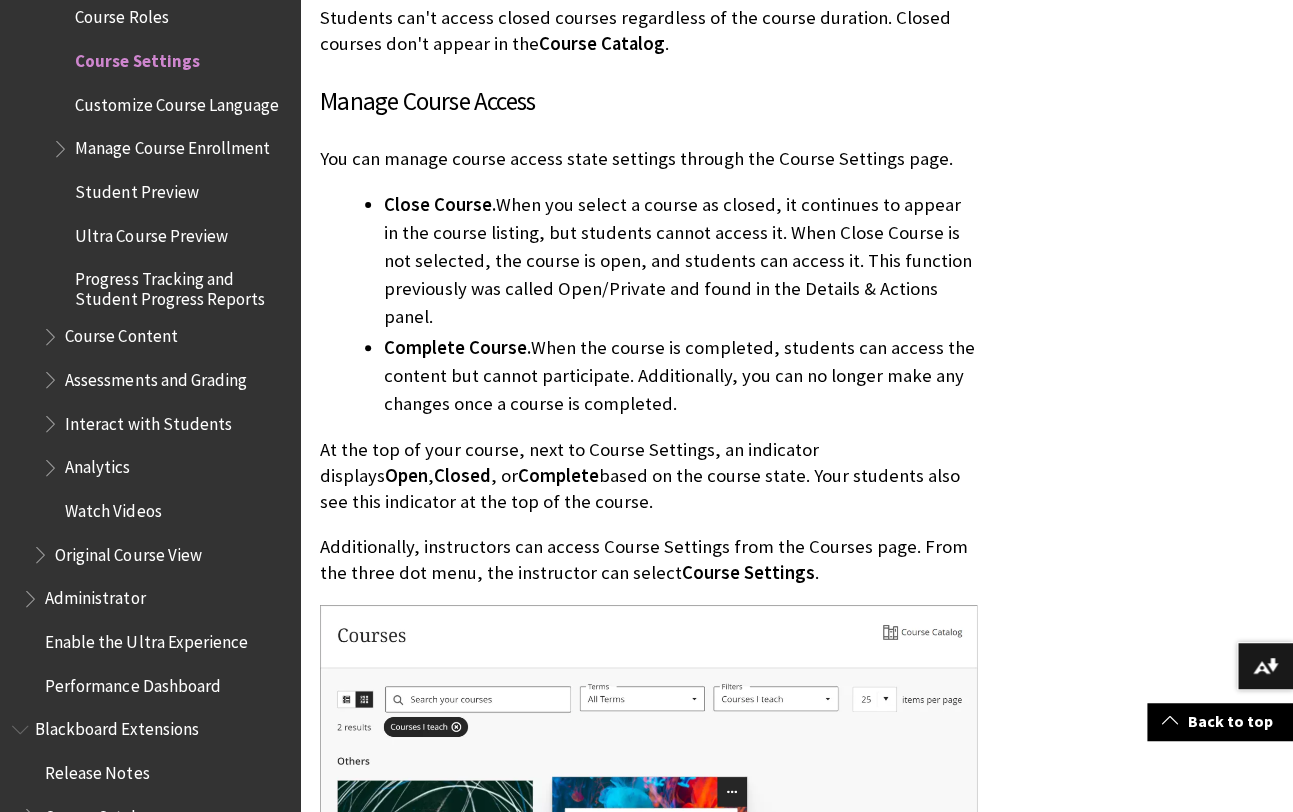 scroll, scrollTop: 2060, scrollLeft: 0, axis: vertical 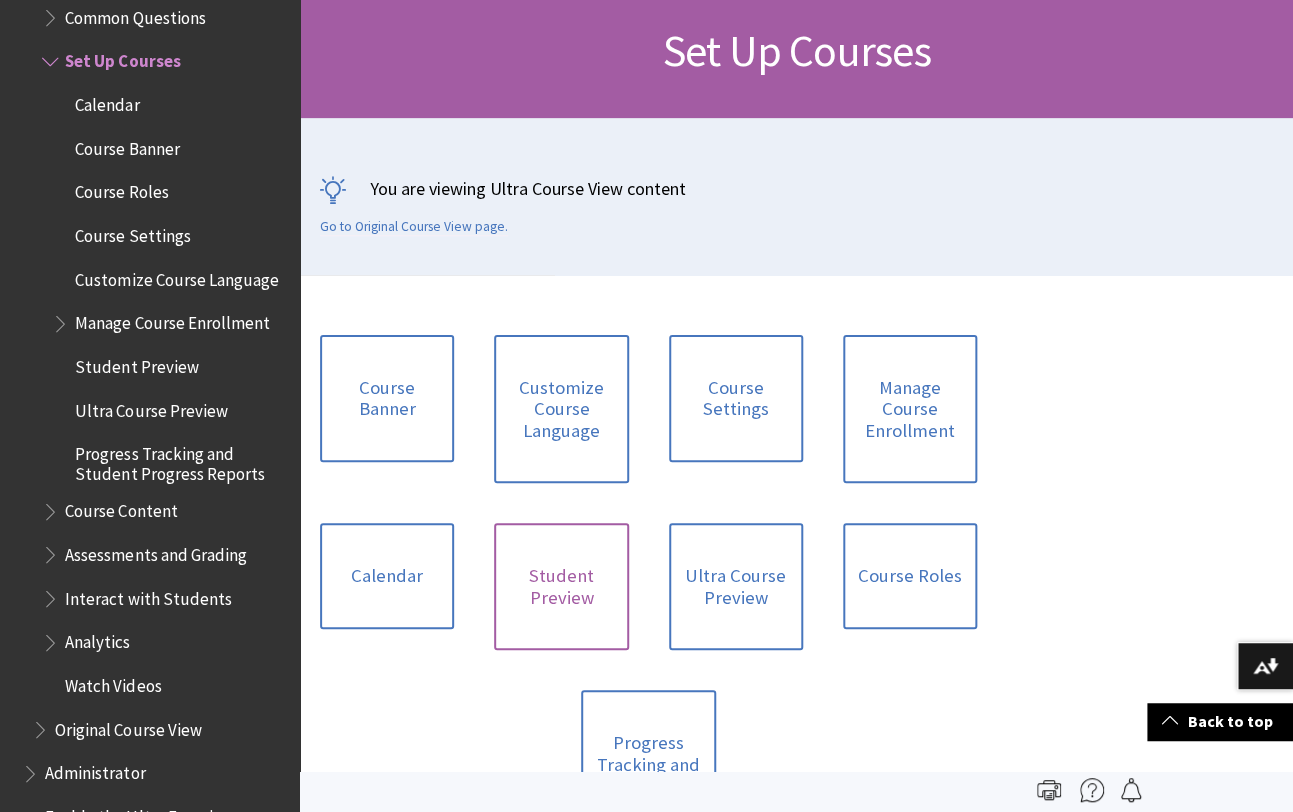 click on "Student Preview" at bounding box center [561, 586] 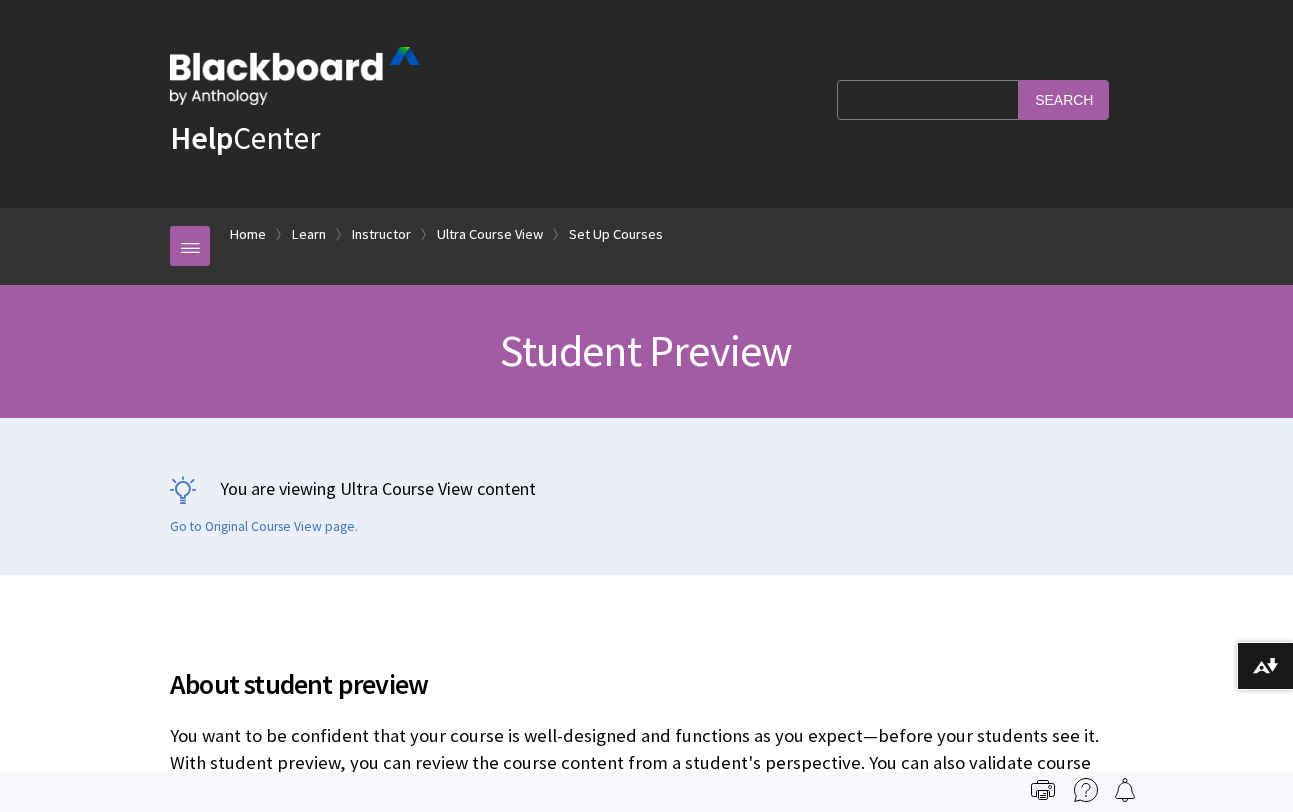 scroll, scrollTop: 0, scrollLeft: 0, axis: both 